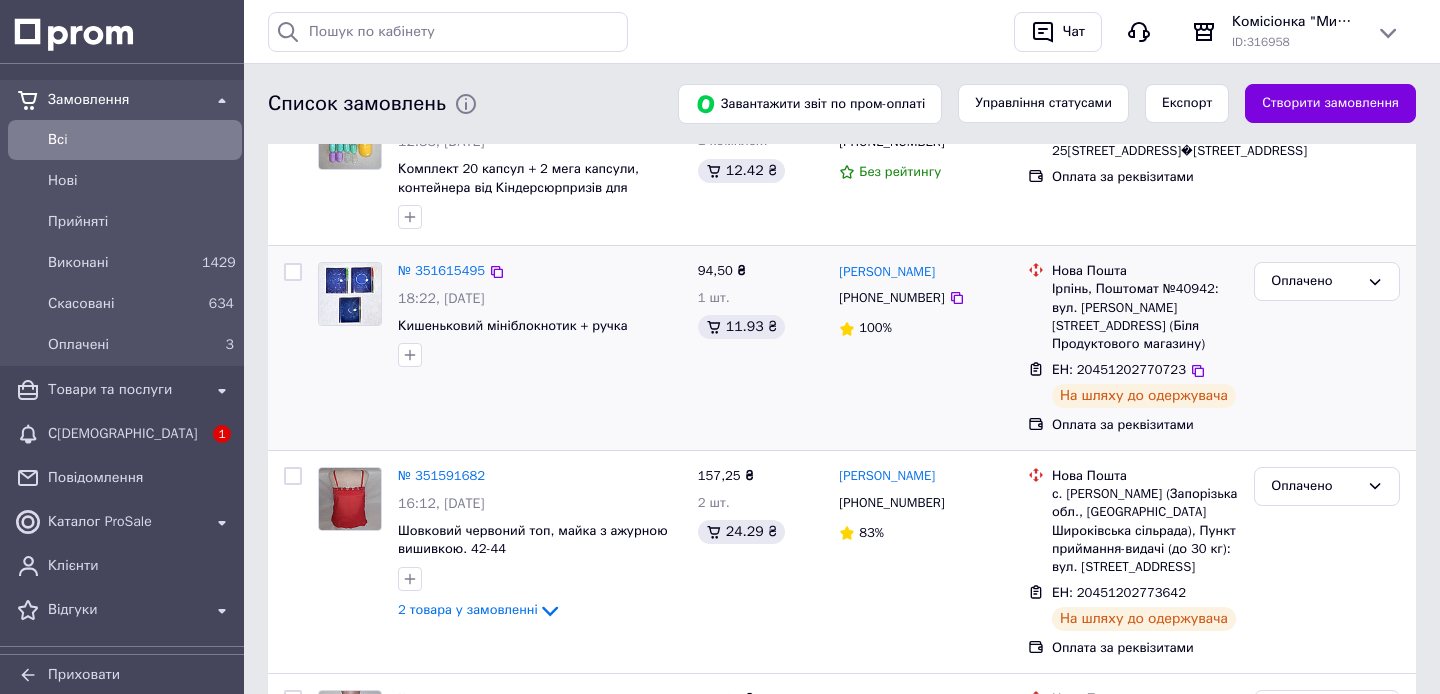 scroll, scrollTop: 189, scrollLeft: 0, axis: vertical 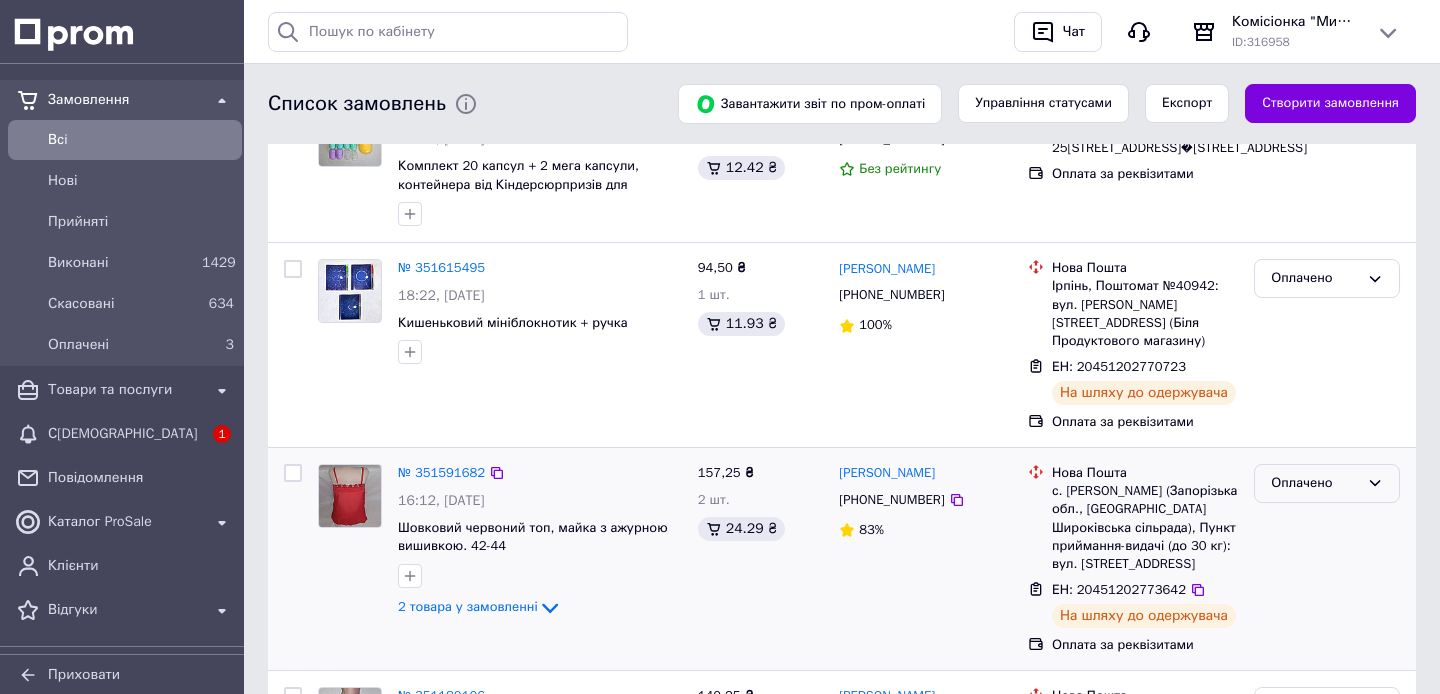 click on "Оплачено" at bounding box center [1315, 483] 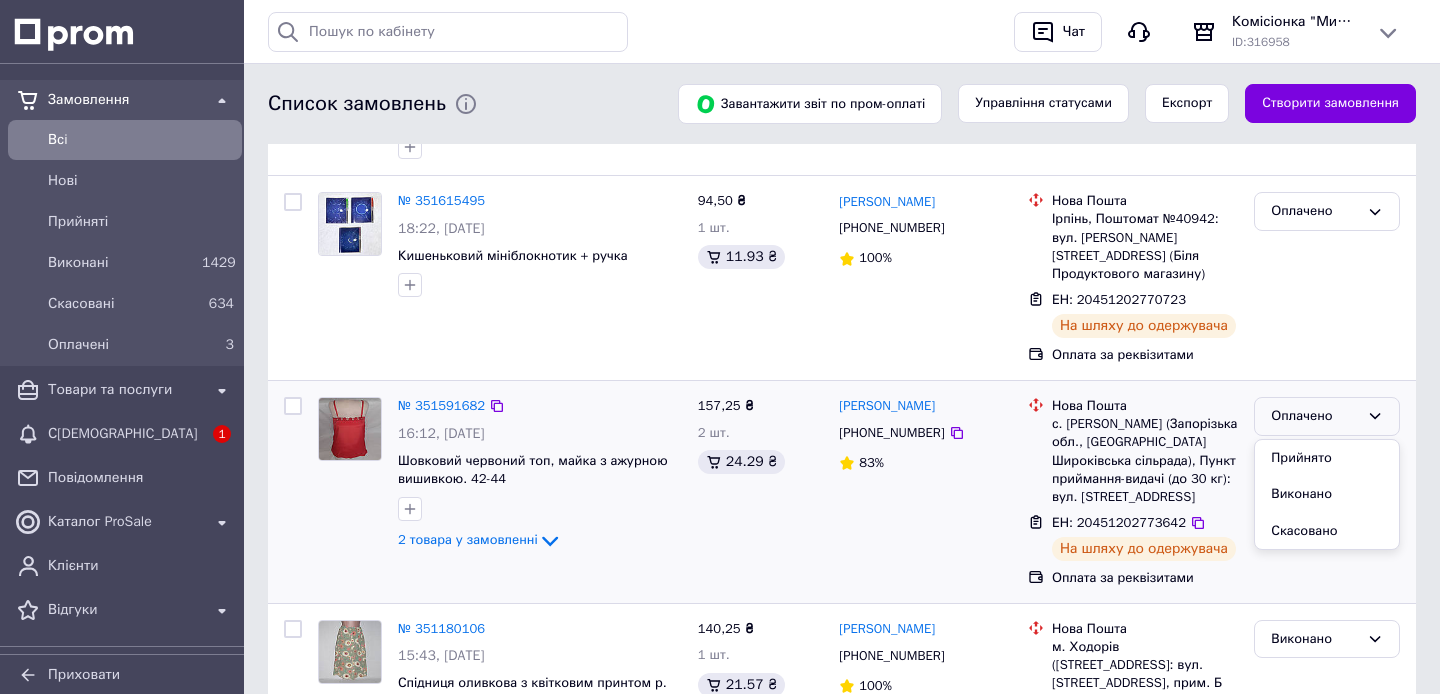 scroll, scrollTop: 260, scrollLeft: 0, axis: vertical 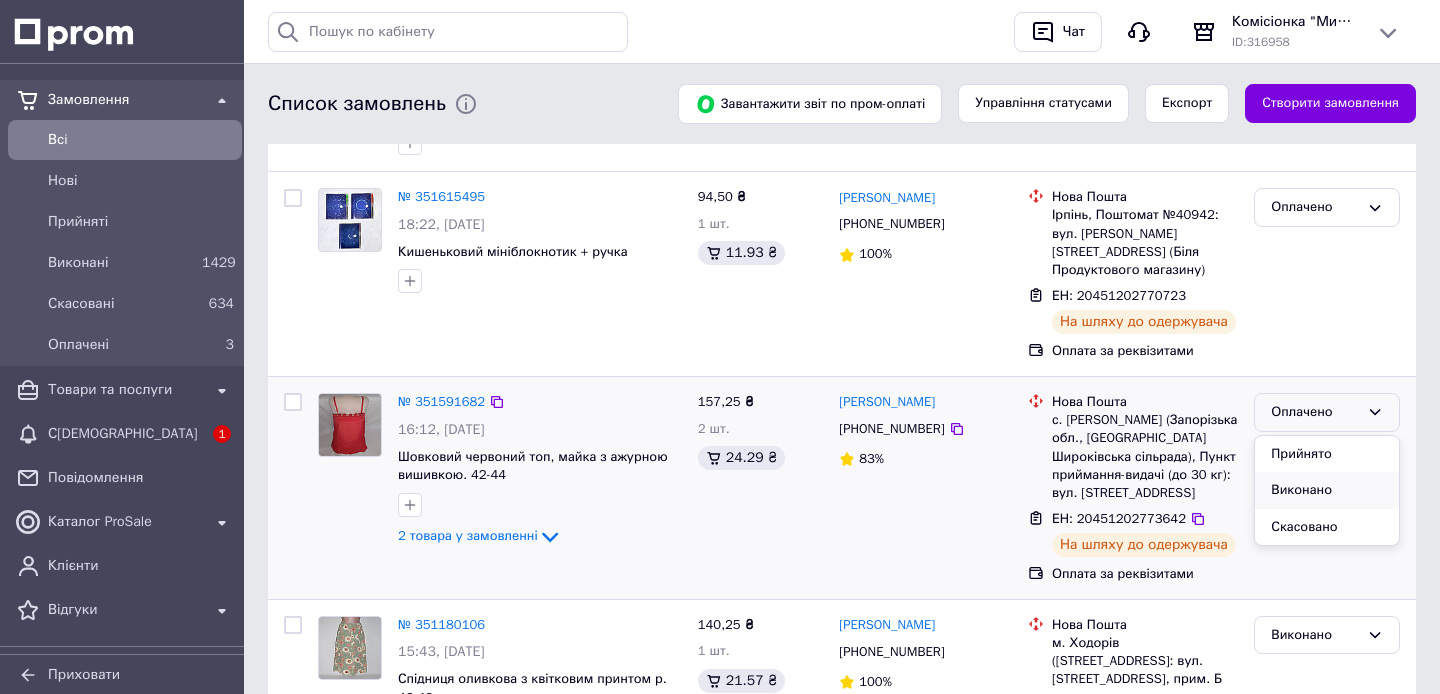 click on "Виконано" at bounding box center [1327, 490] 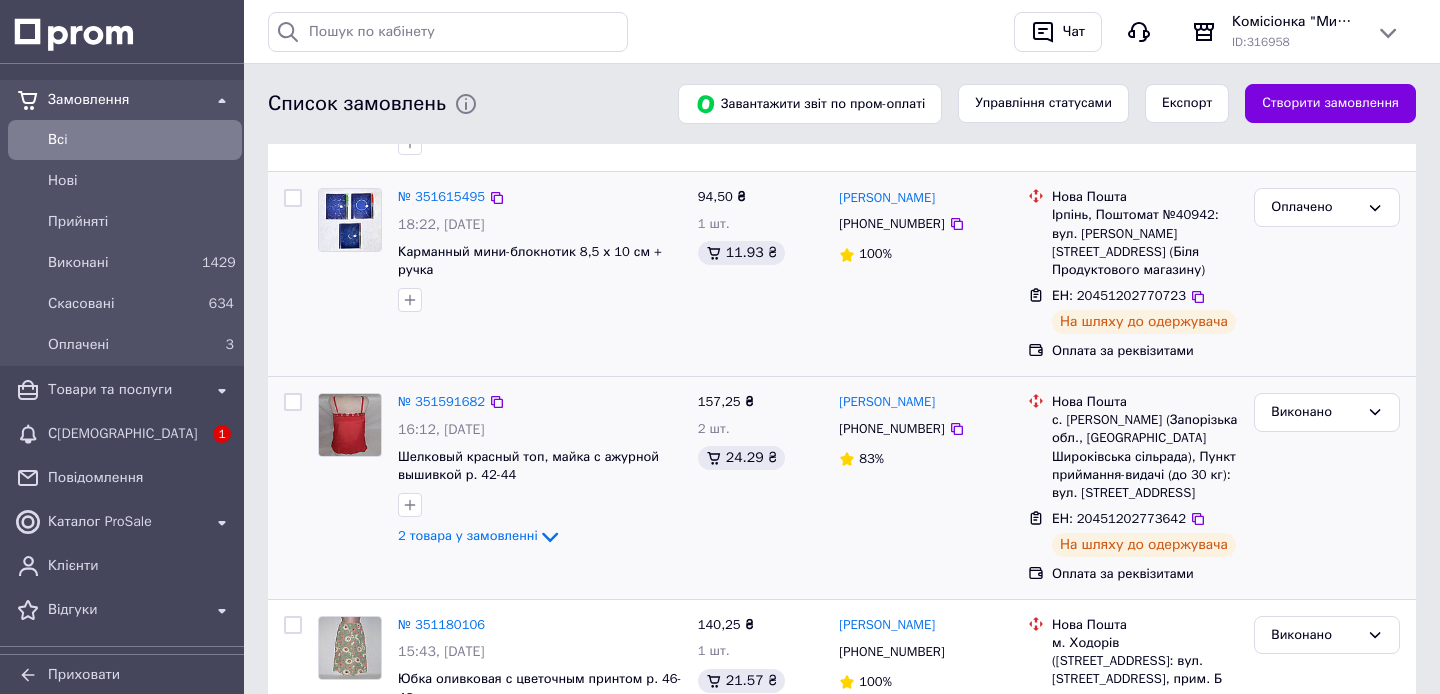 scroll, scrollTop: 133, scrollLeft: 0, axis: vertical 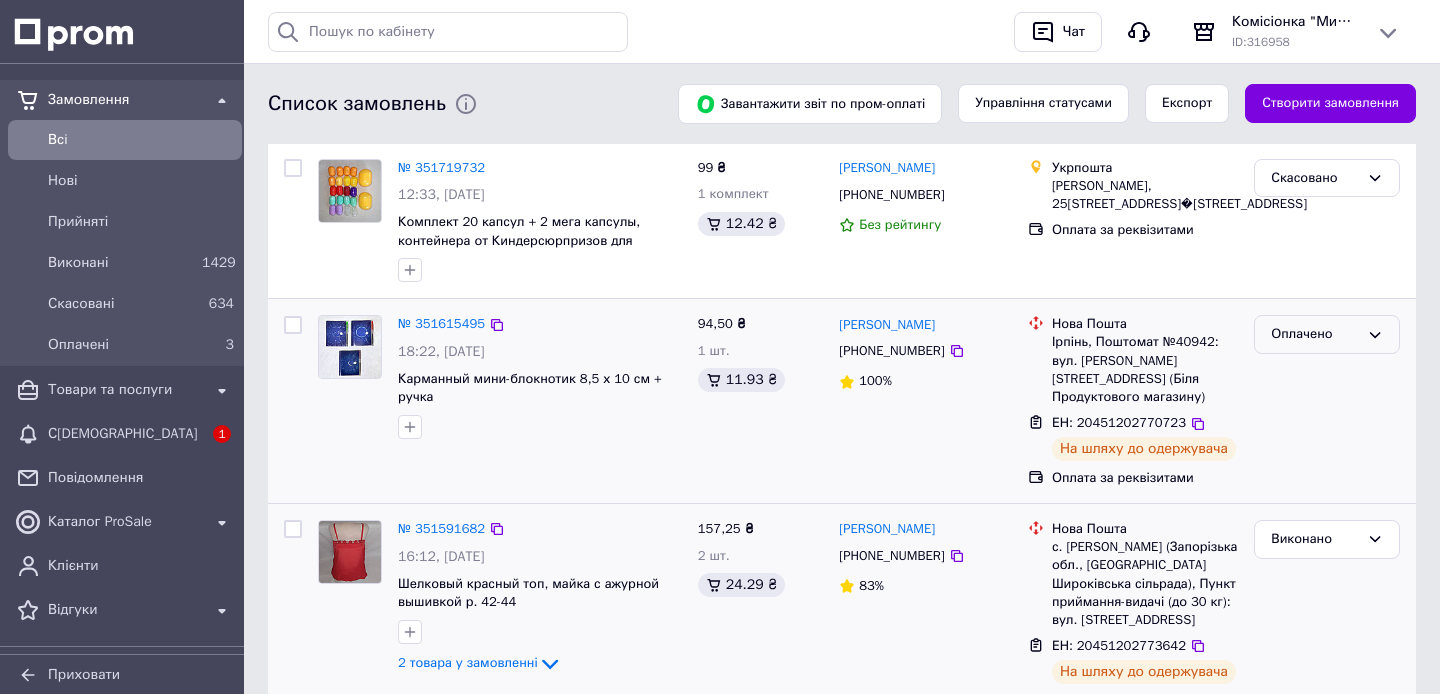 click on "Оплачено" at bounding box center (1315, 334) 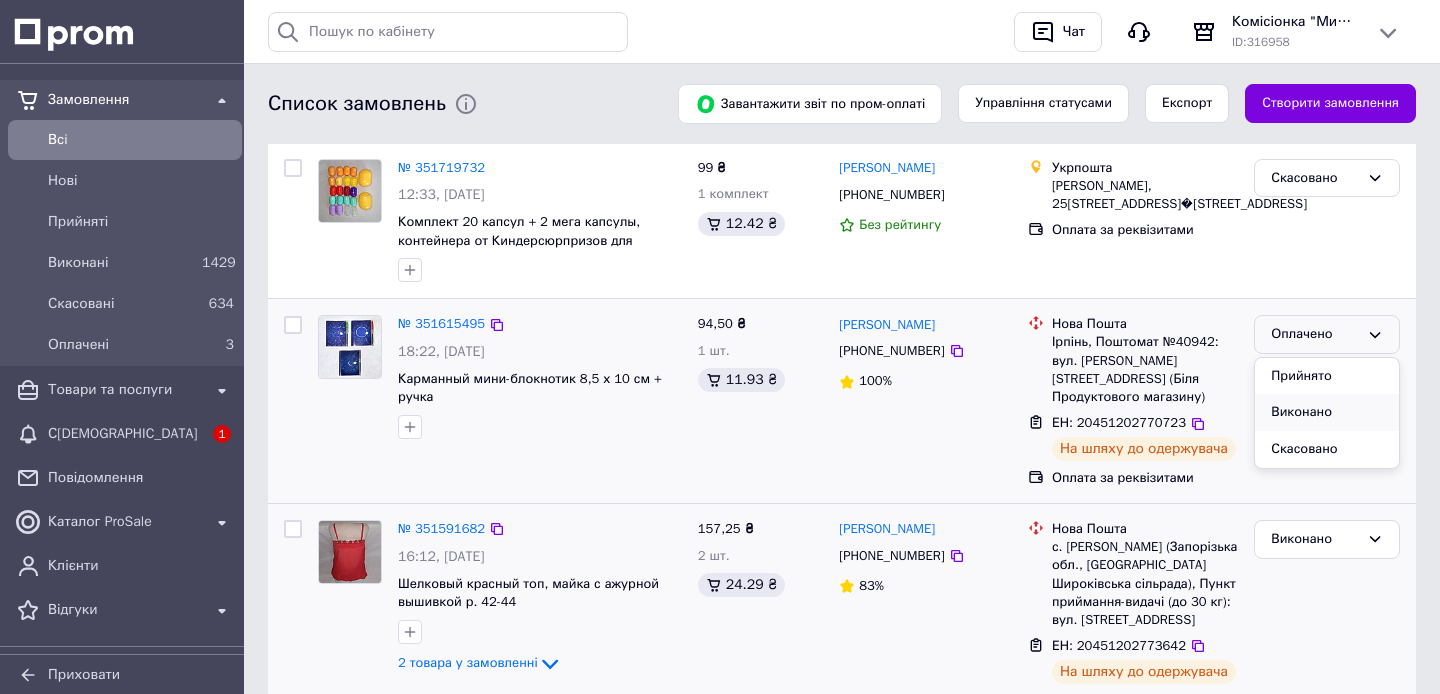 click on "Виконано" at bounding box center (1327, 412) 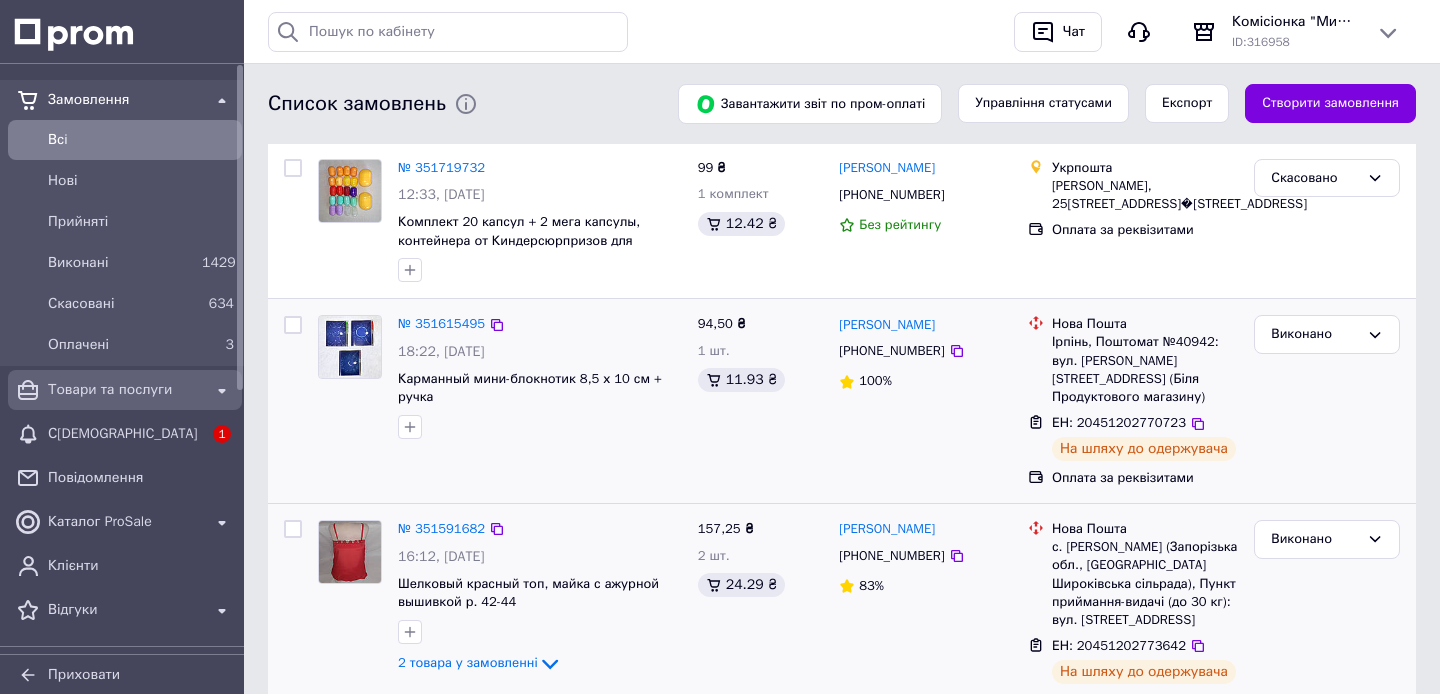 click on "Товари та послуги" at bounding box center (125, 390) 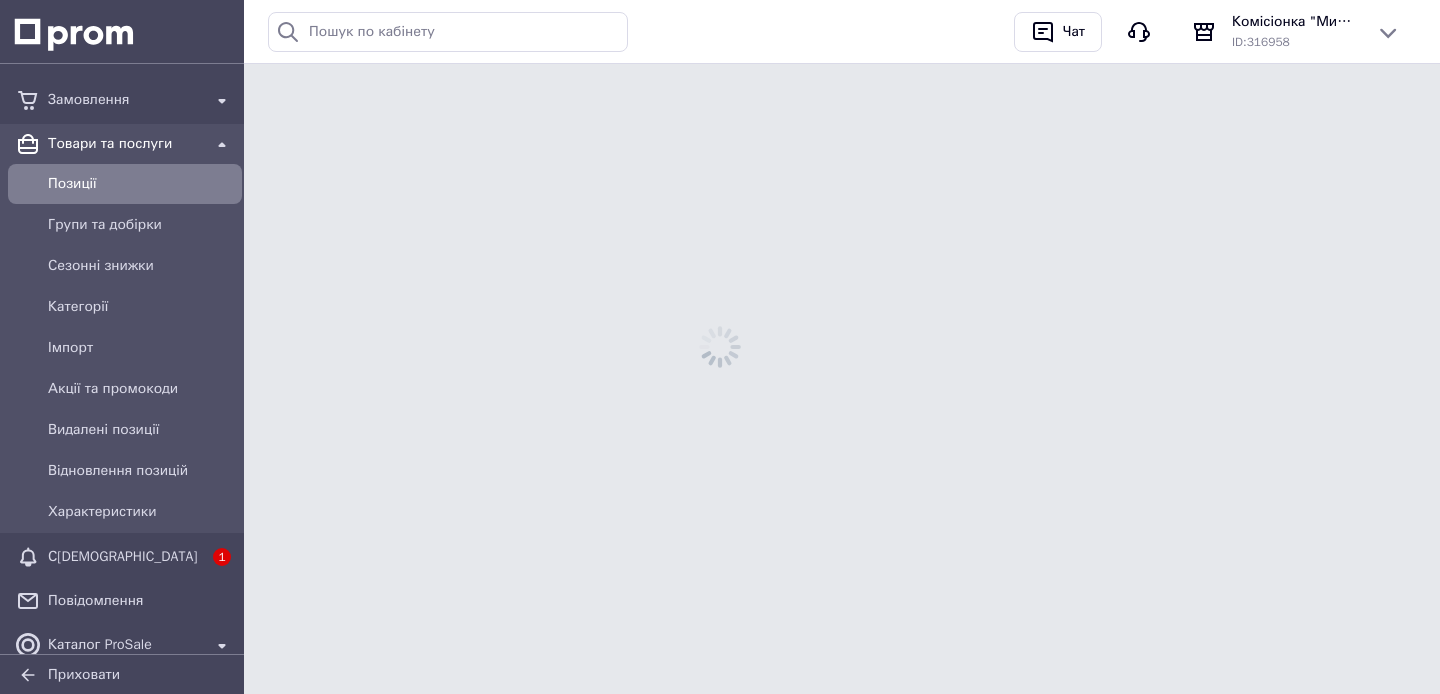 scroll, scrollTop: 0, scrollLeft: 0, axis: both 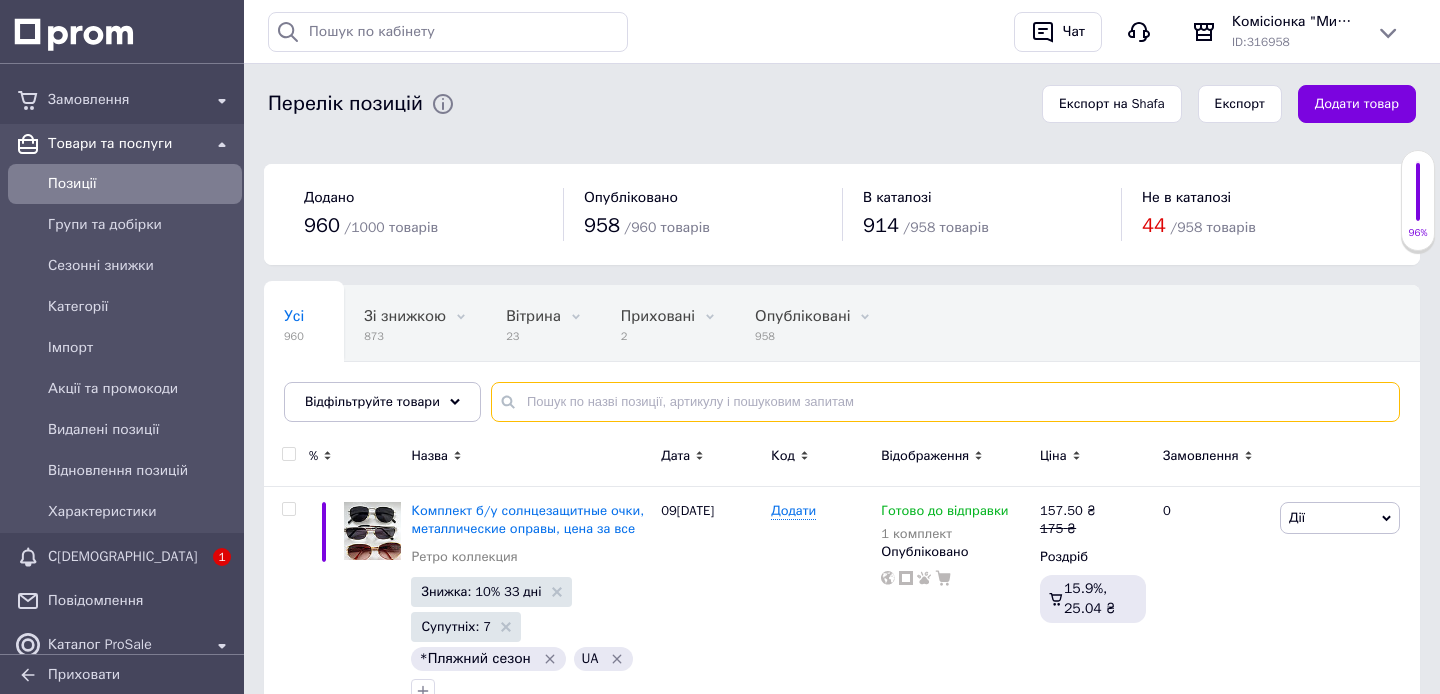 click at bounding box center [945, 402] 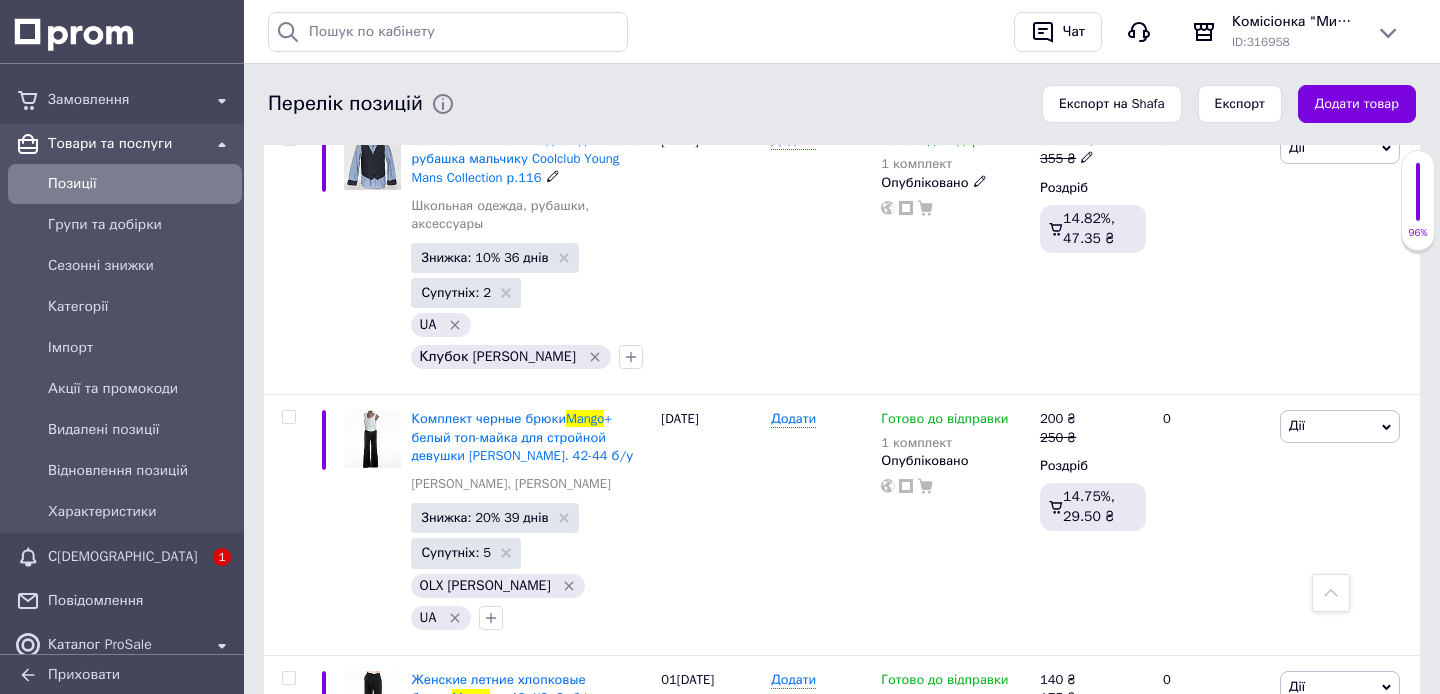 scroll, scrollTop: 844, scrollLeft: 0, axis: vertical 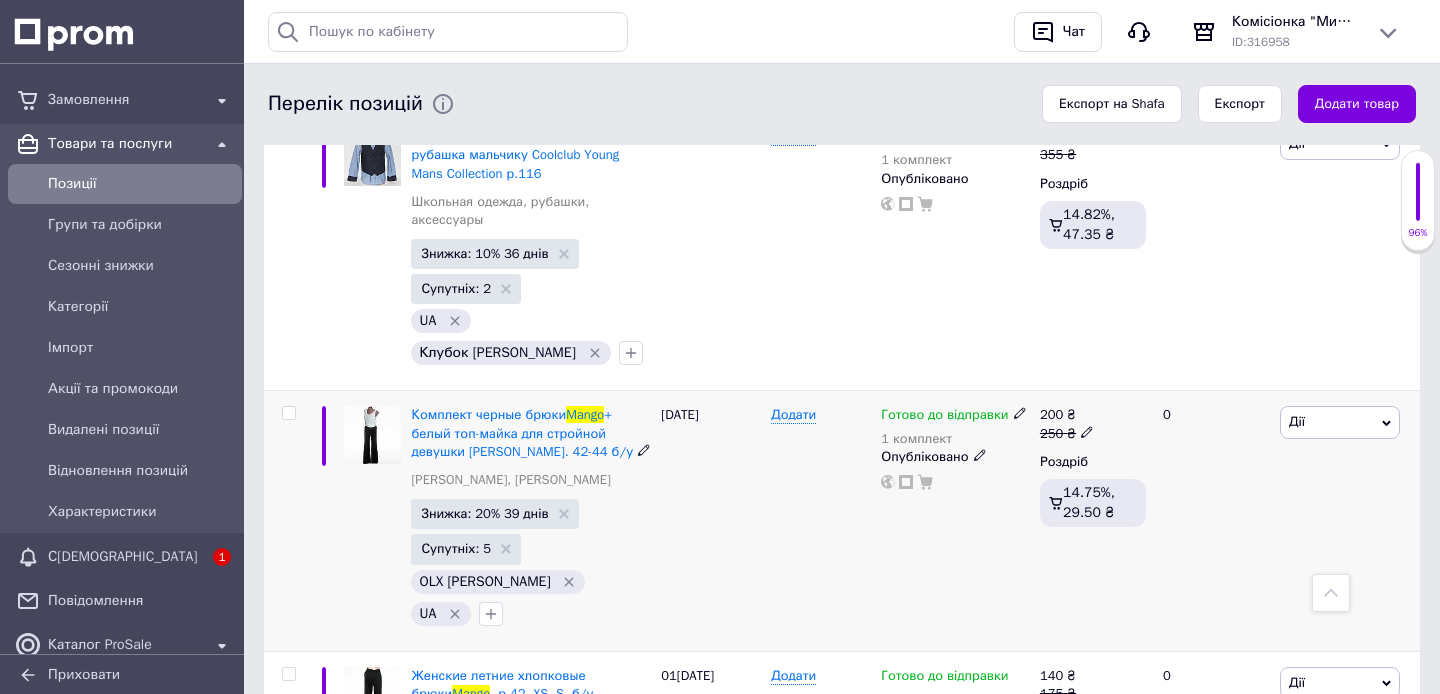 type on "Mango" 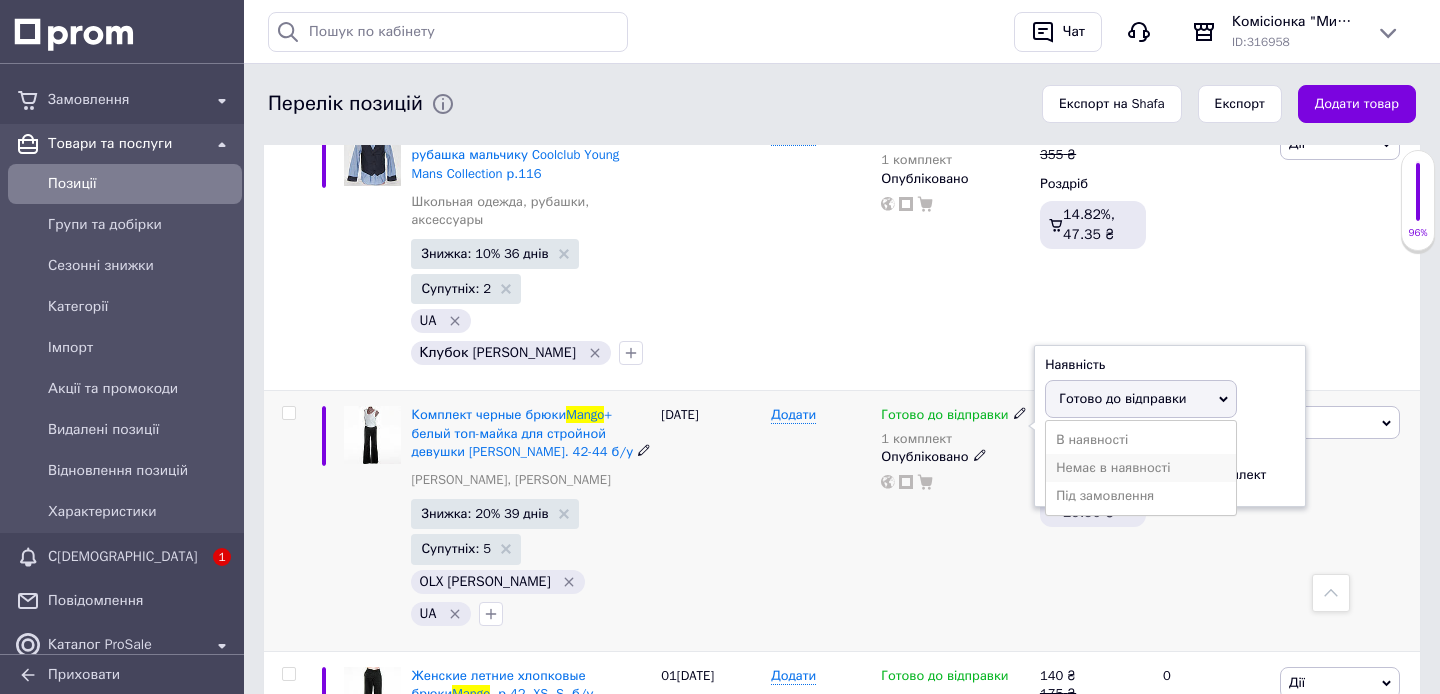 click on "Немає в наявності" at bounding box center (1141, 468) 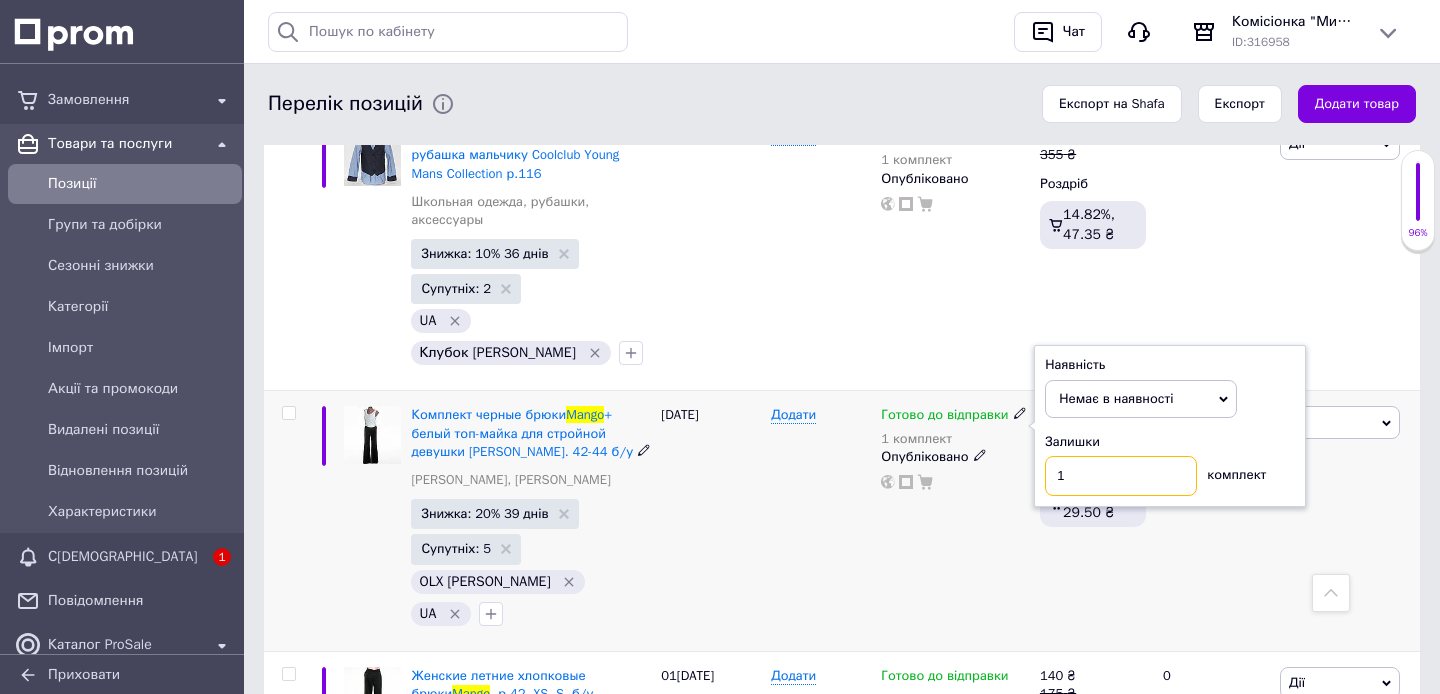 click on "1" at bounding box center (1121, 476) 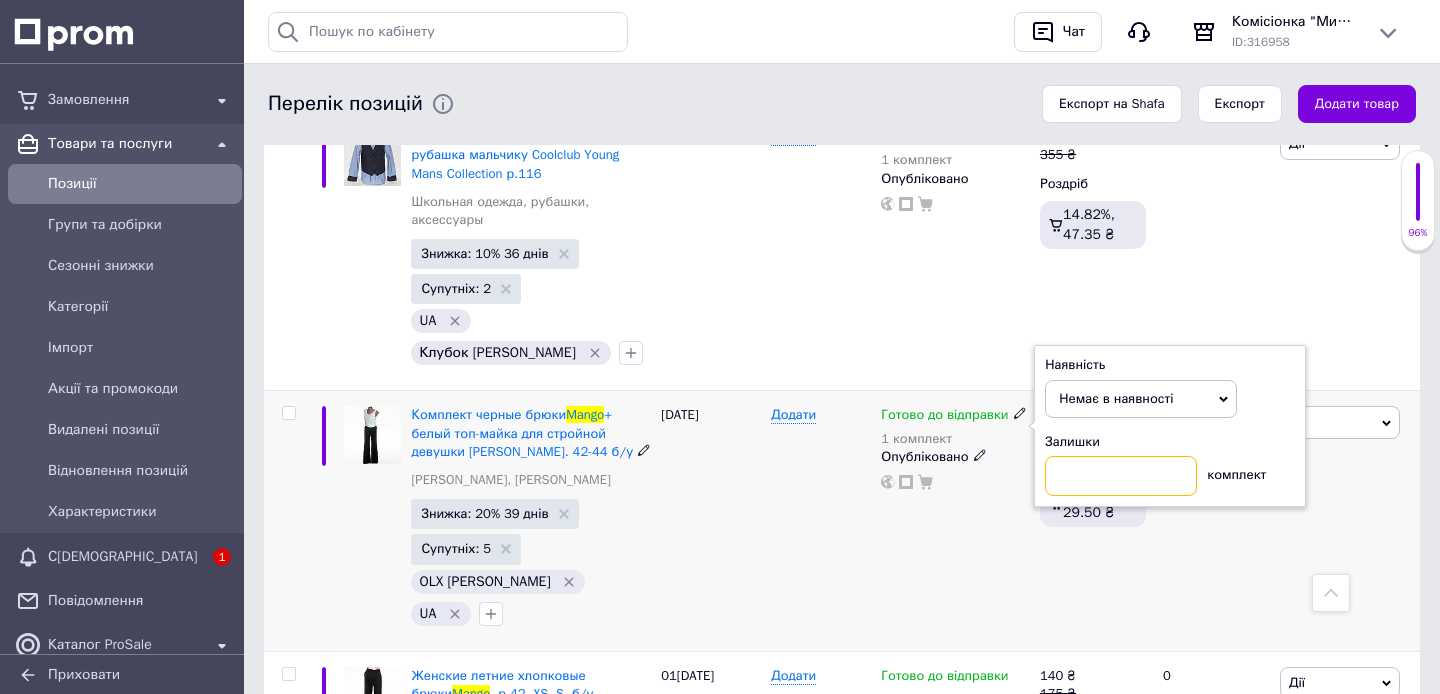 type 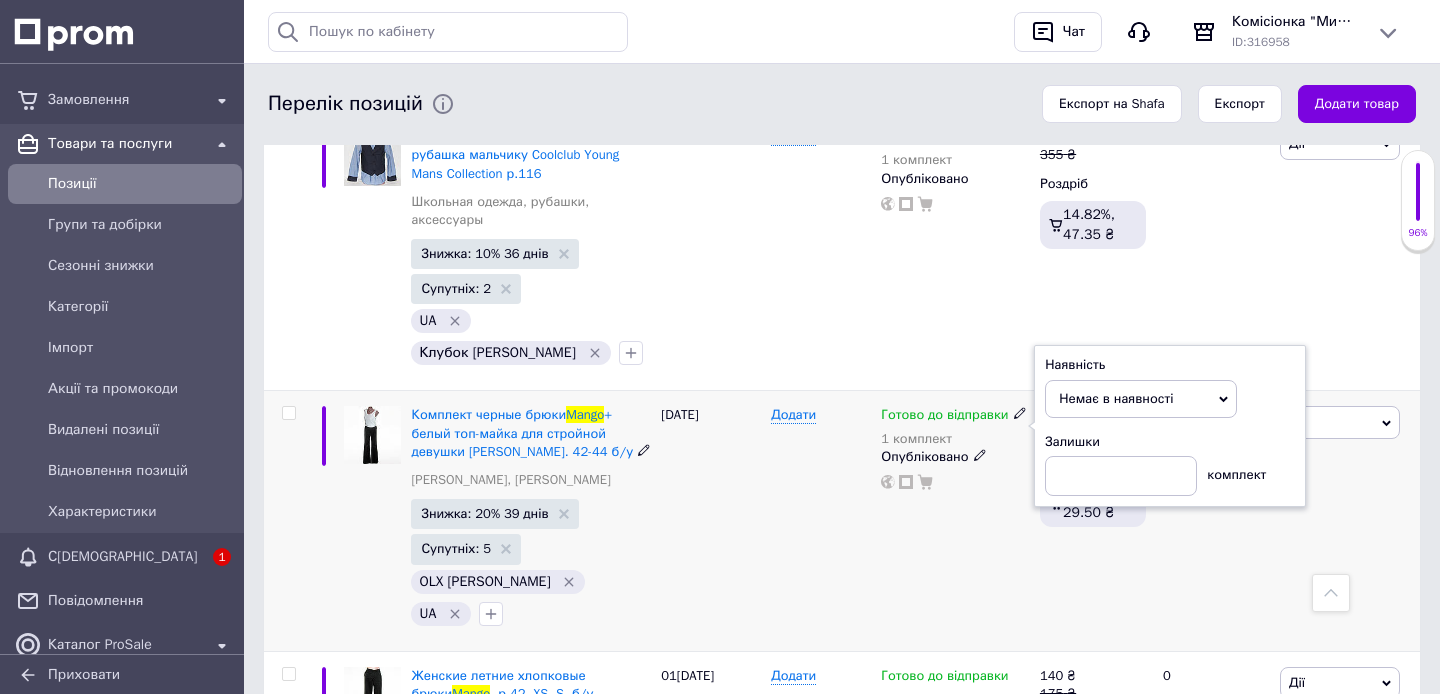 click on "[DATE]" at bounding box center (711, 521) 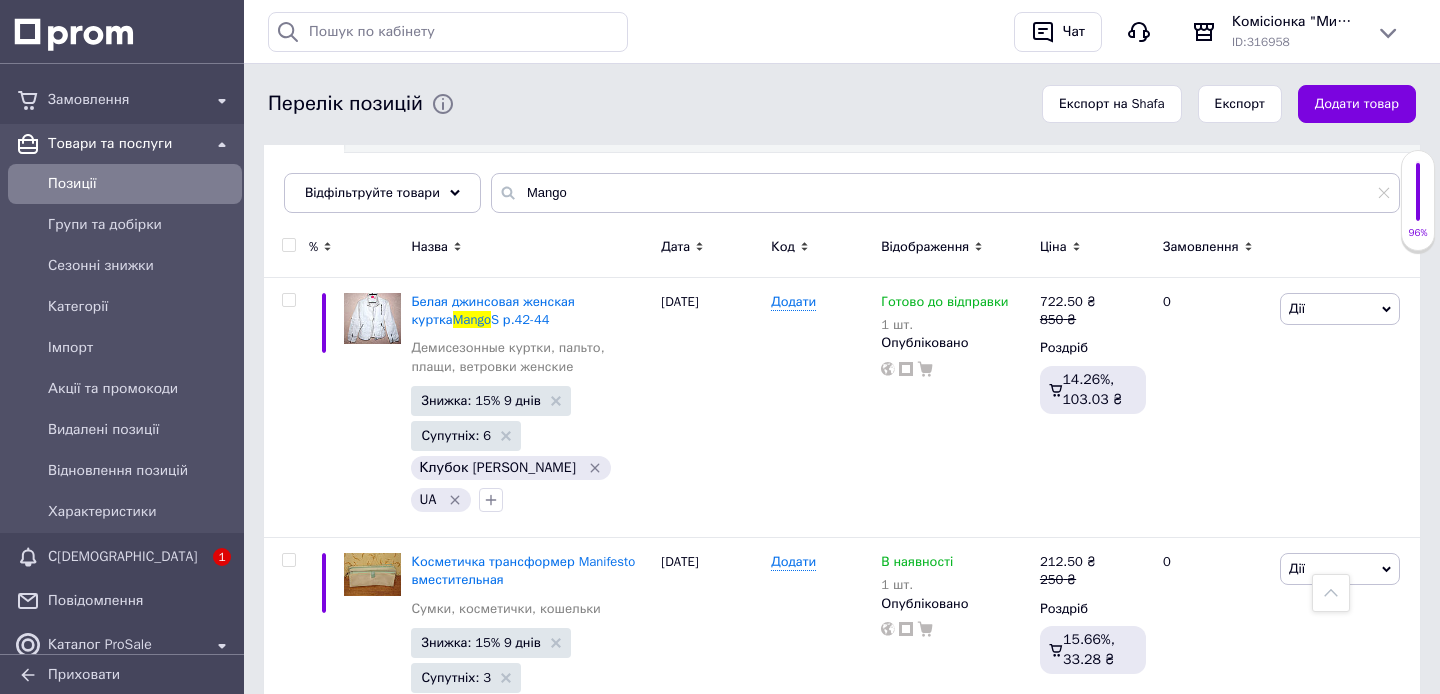 scroll, scrollTop: 0, scrollLeft: 0, axis: both 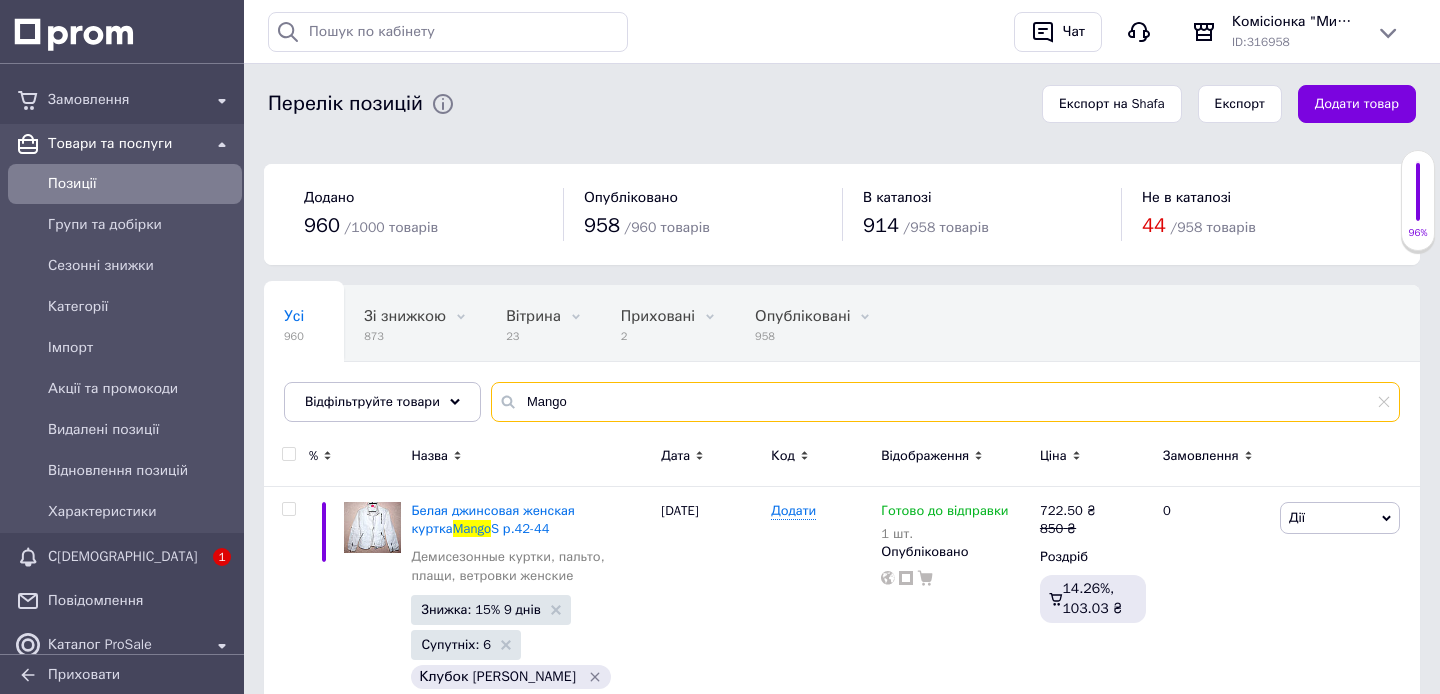 click on "Mango" at bounding box center (945, 402) 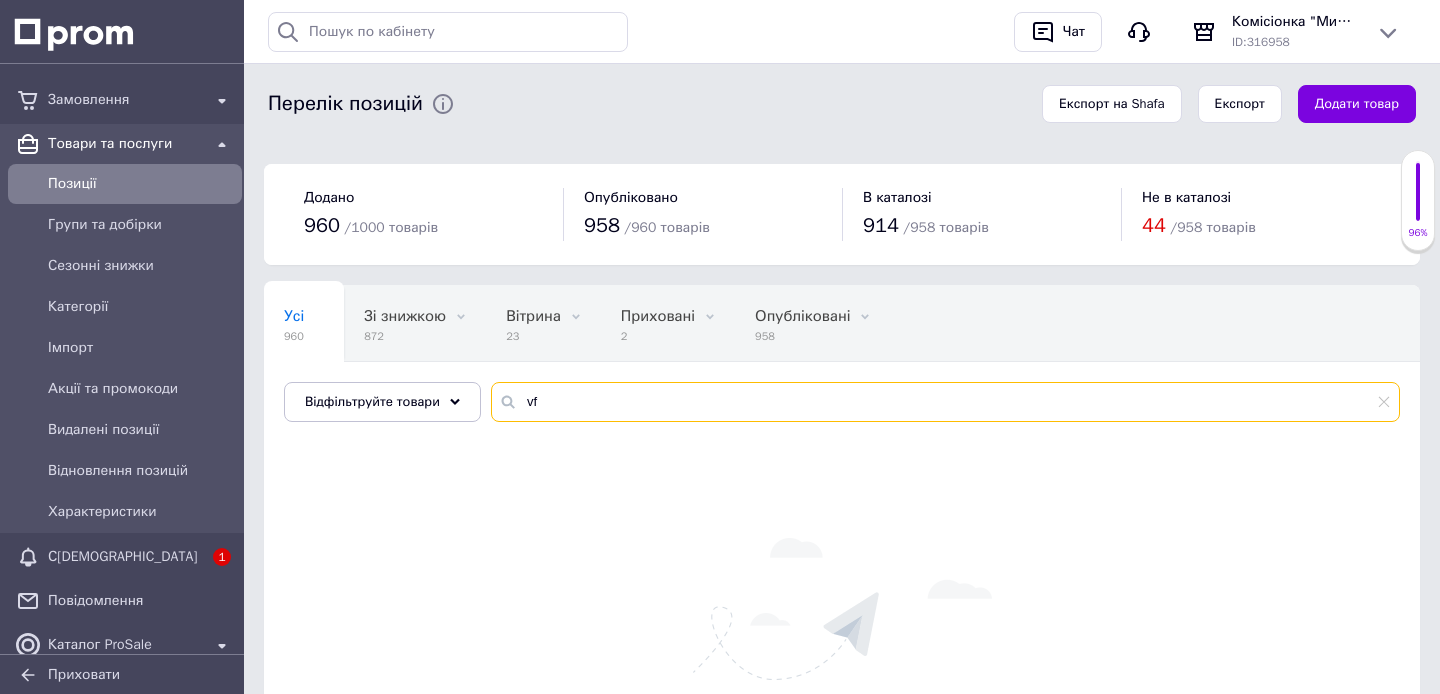 type on "v" 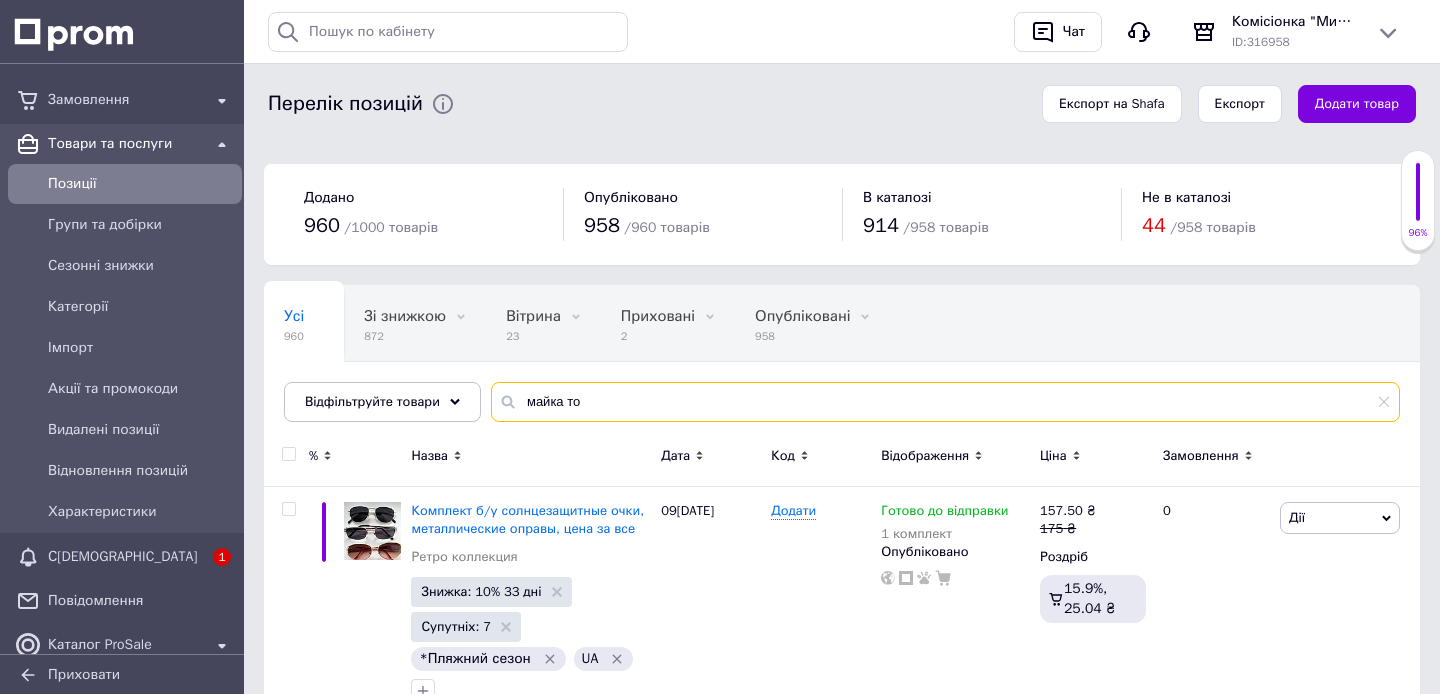 type on "майка топ" 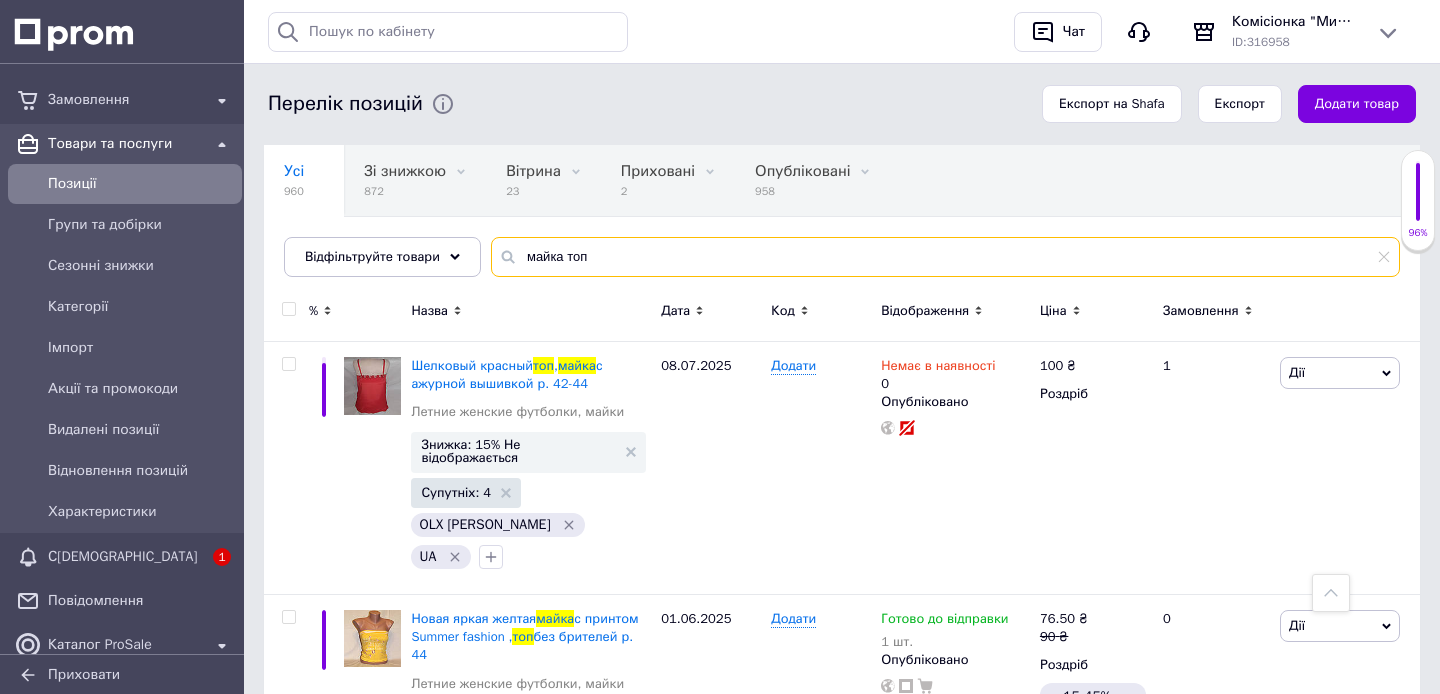 scroll, scrollTop: 0, scrollLeft: 0, axis: both 